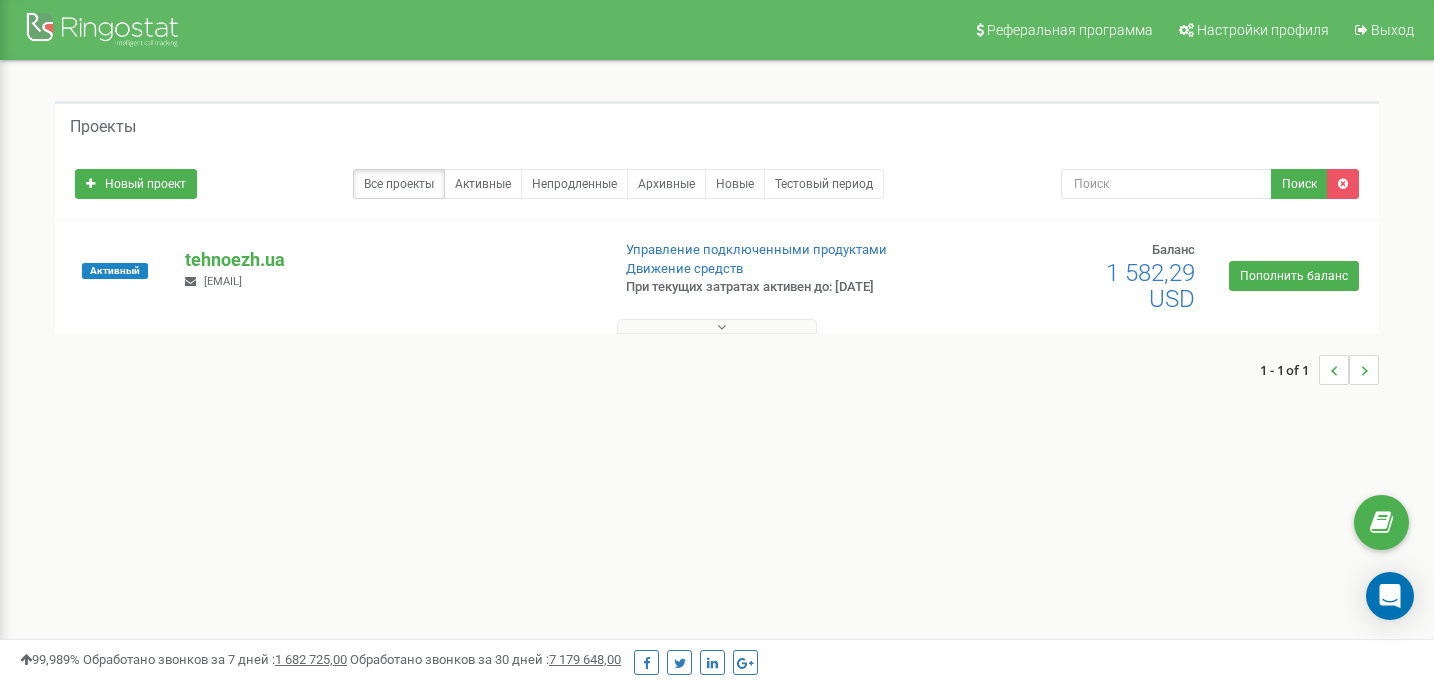 scroll, scrollTop: 0, scrollLeft: 0, axis: both 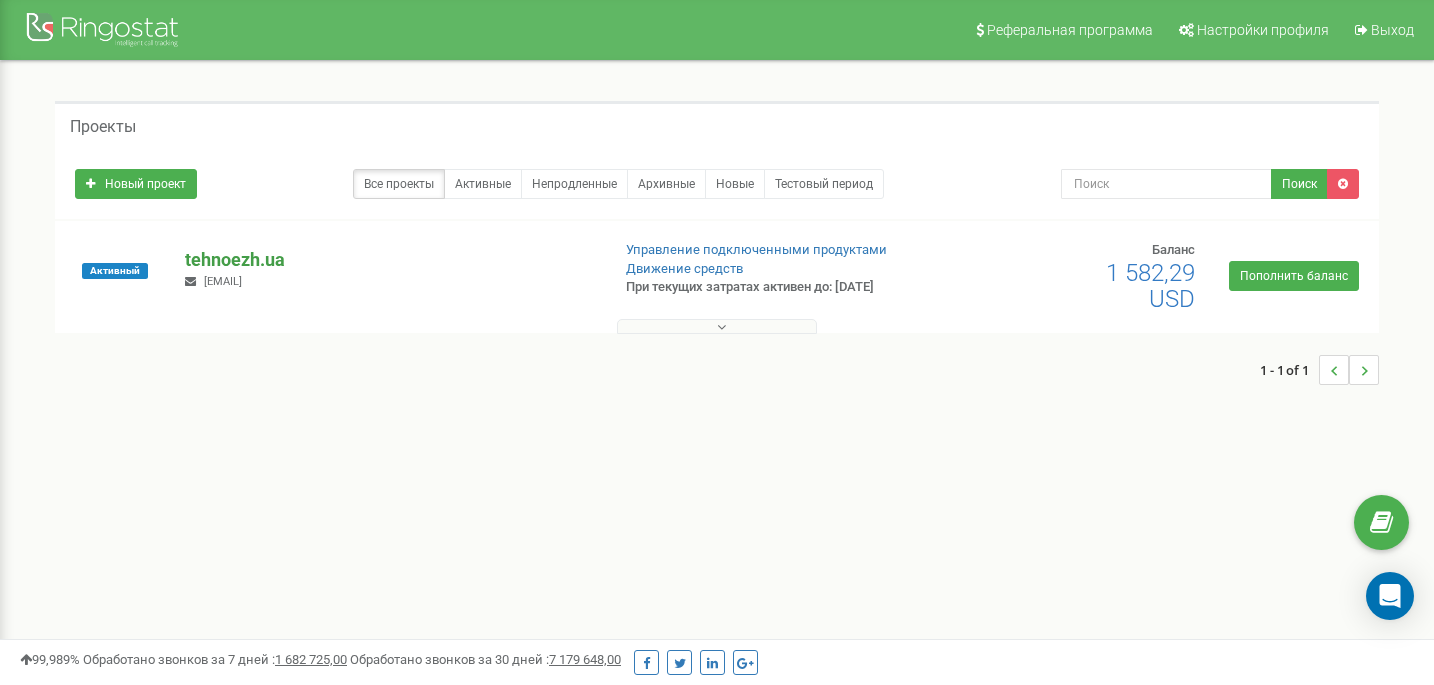 click on "tehnoezh.ua" at bounding box center (389, 260) 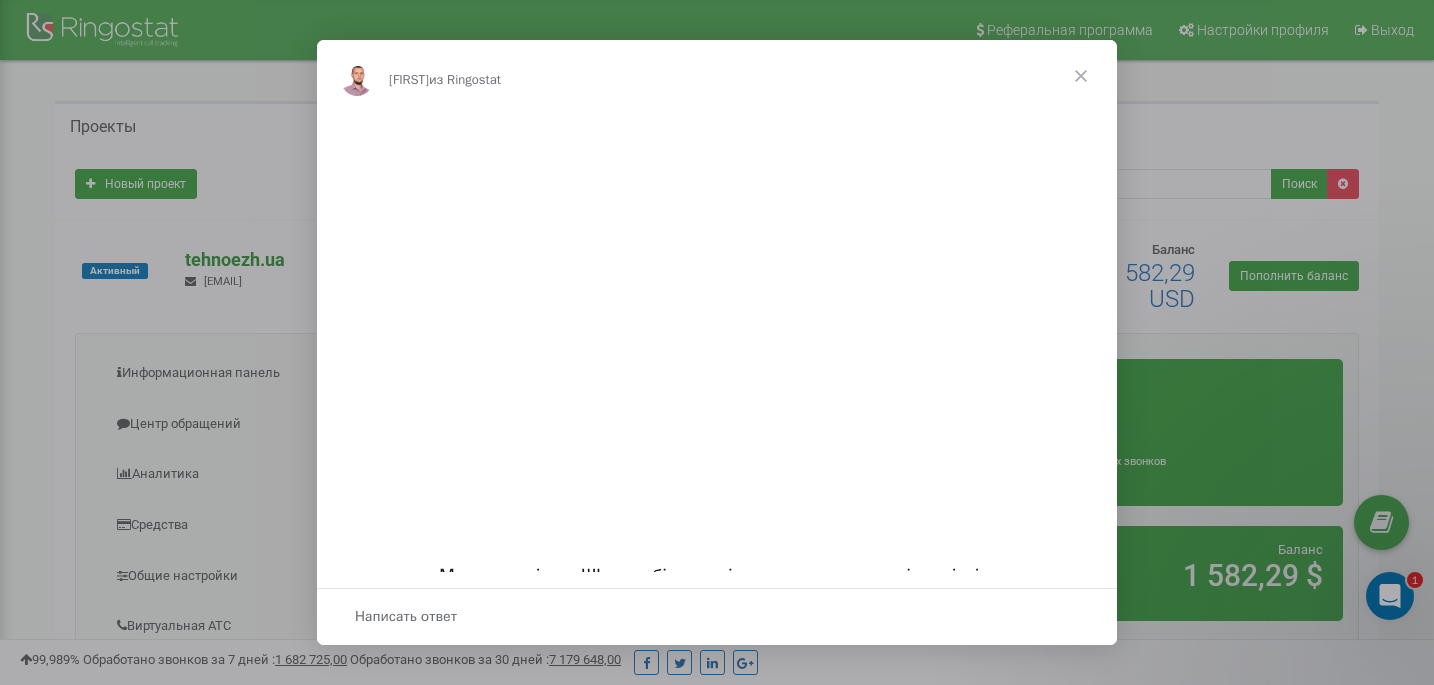 scroll, scrollTop: 0, scrollLeft: 0, axis: both 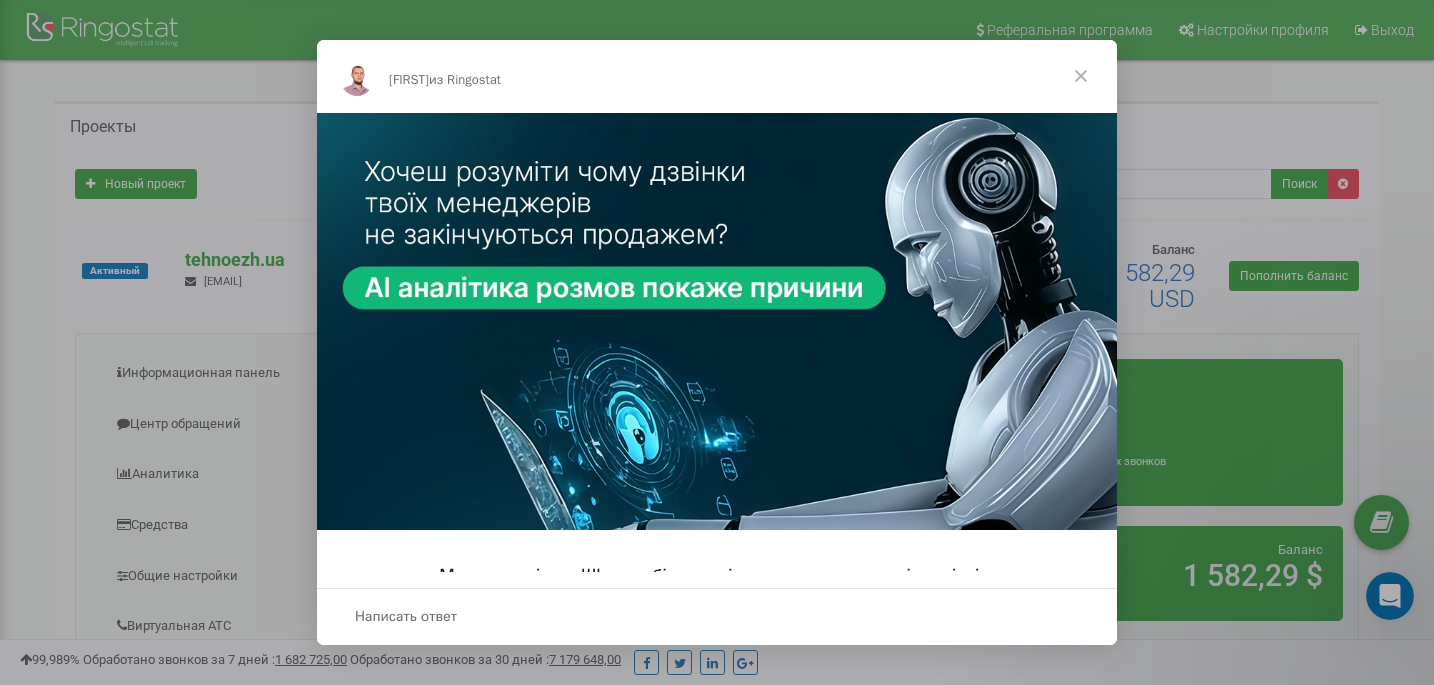 click at bounding box center (1081, 76) 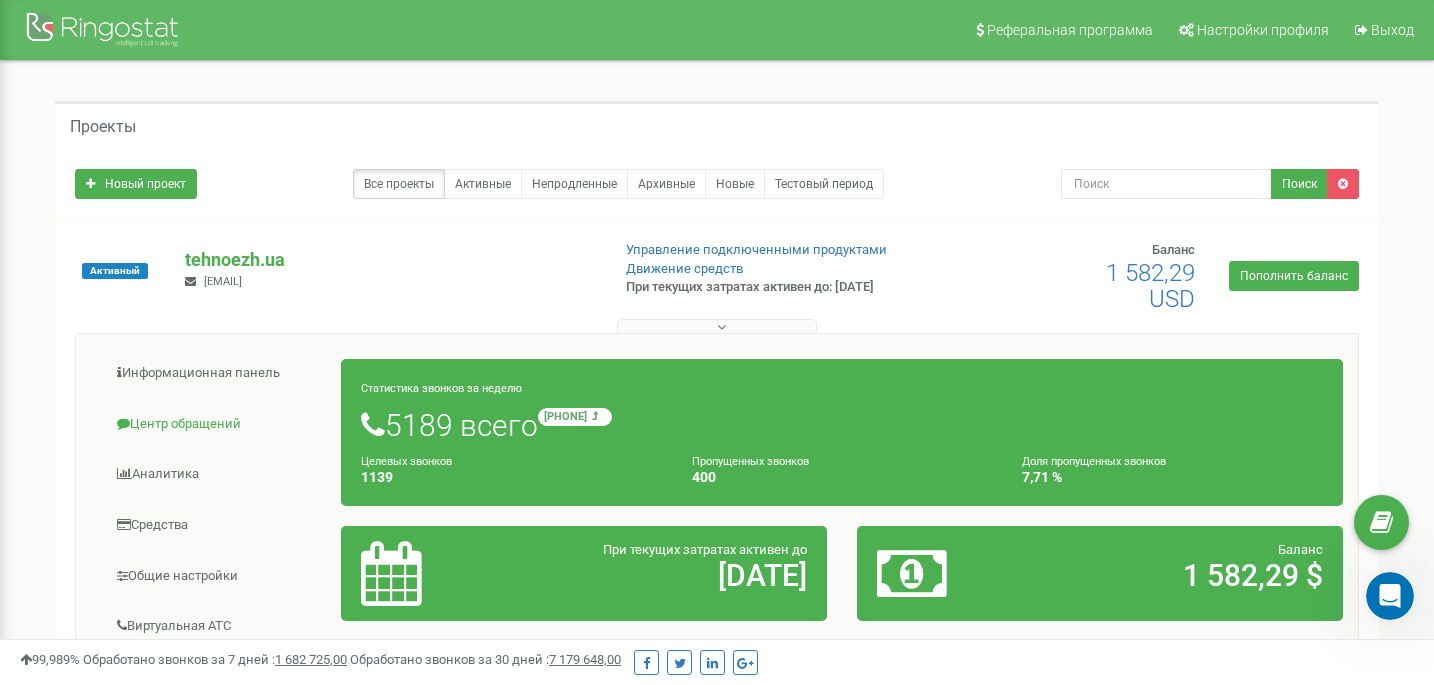 click on "Центр обращений" at bounding box center [216, 424] 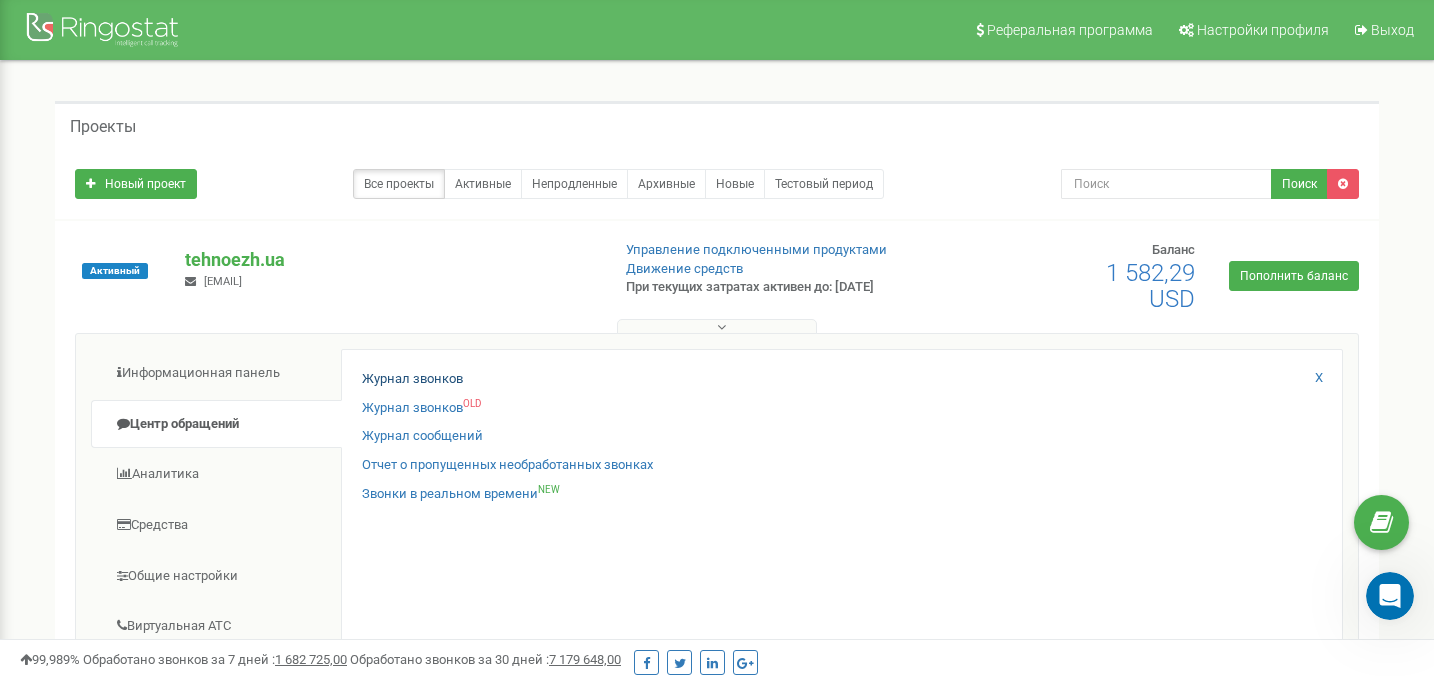 click on "Журнал звонков" at bounding box center (412, 379) 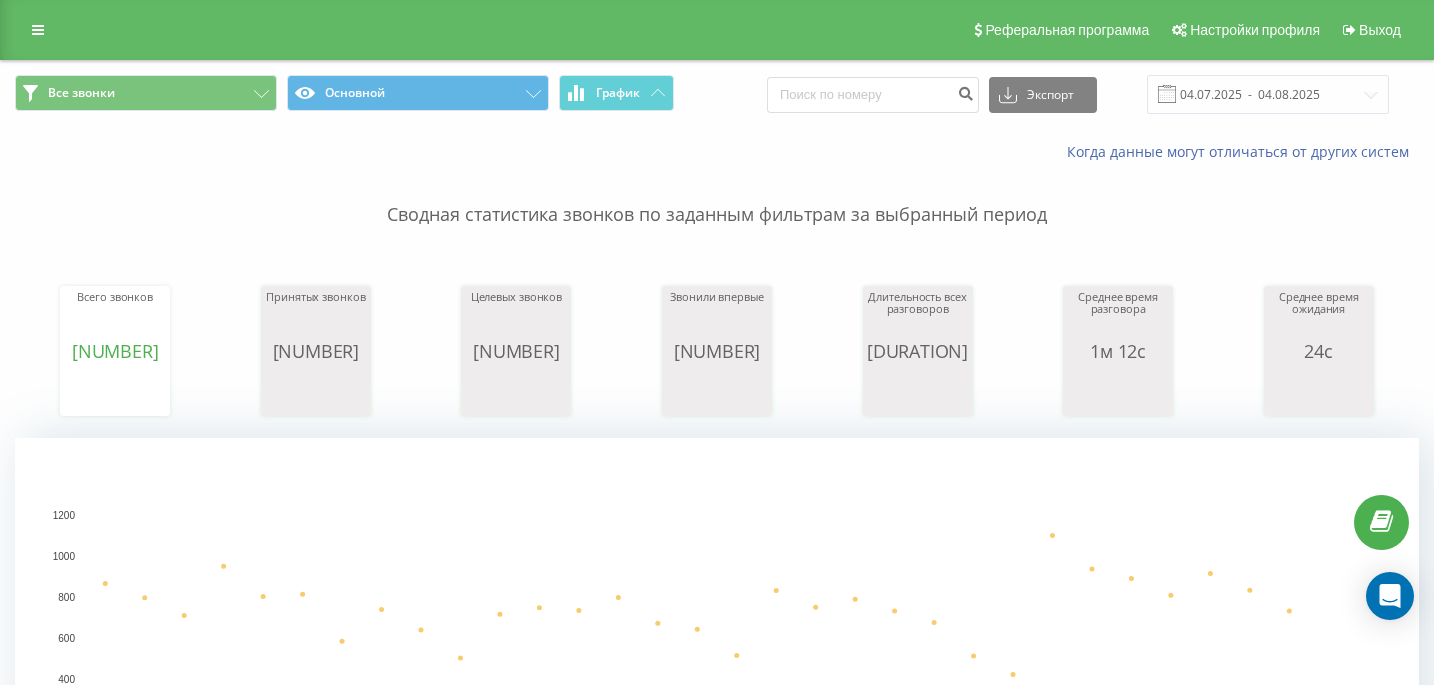scroll, scrollTop: 0, scrollLeft: 0, axis: both 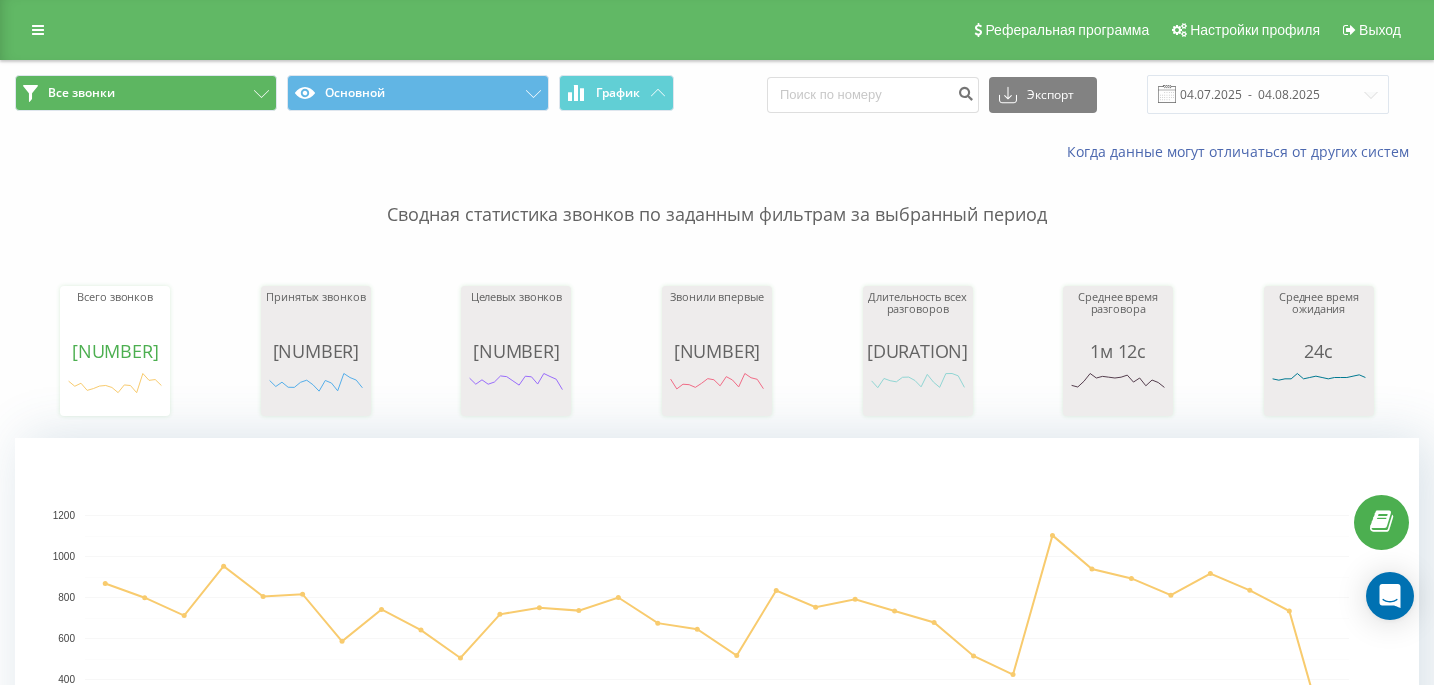 click on "Все звонки" at bounding box center [146, 93] 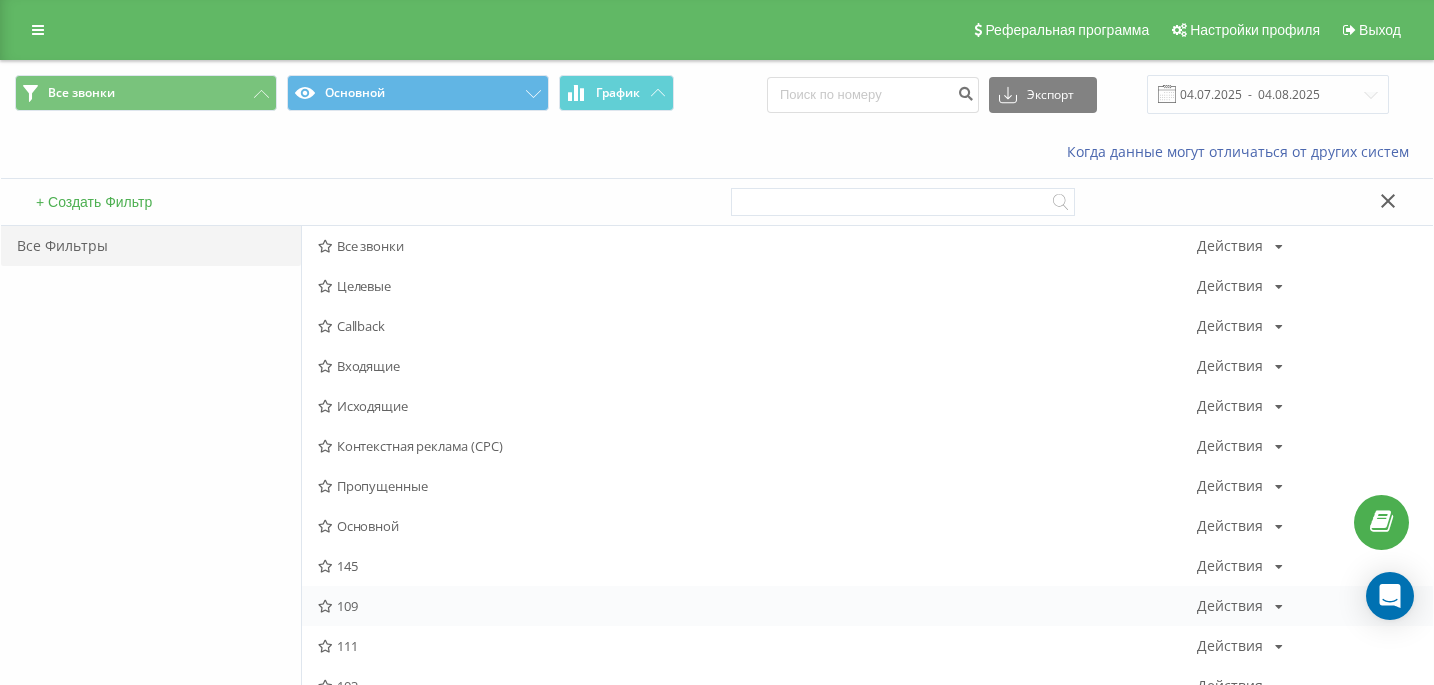 click on "109" at bounding box center (757, 606) 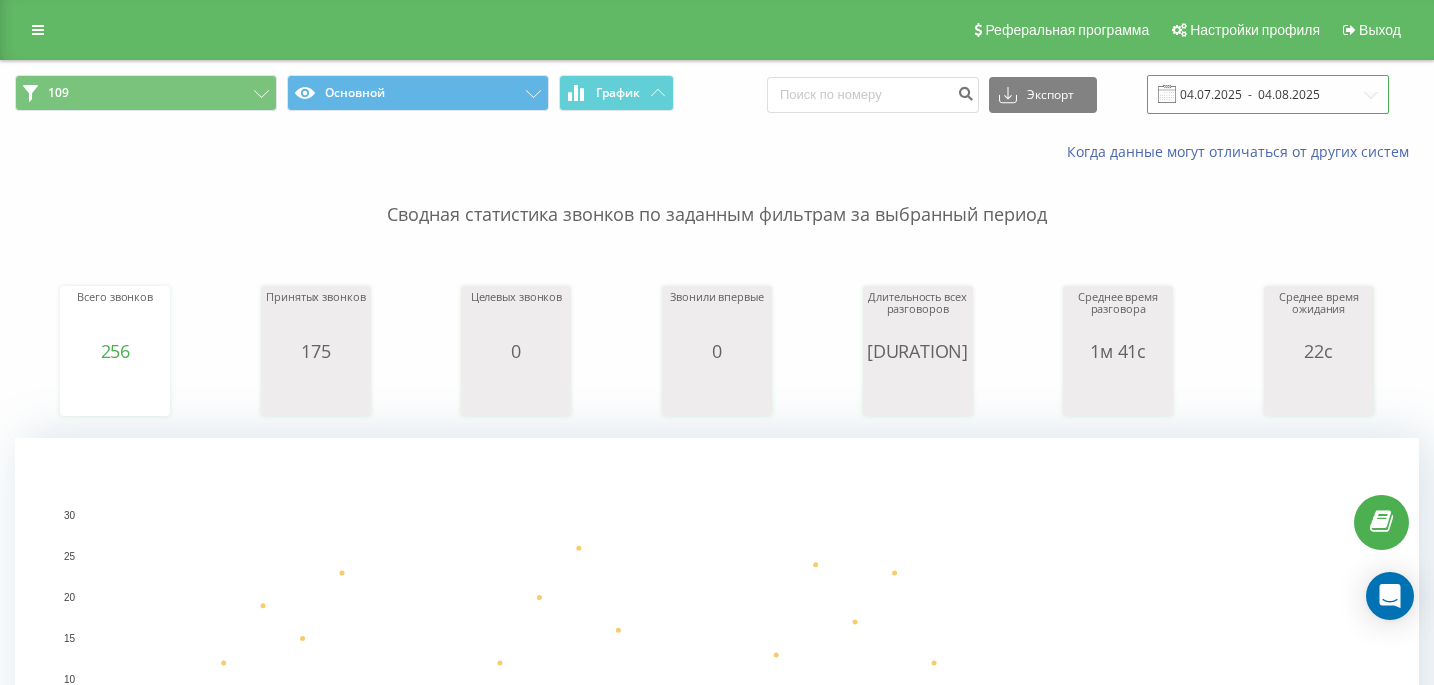 click on "04.07.2025  -  04.08.2025" at bounding box center (1268, 94) 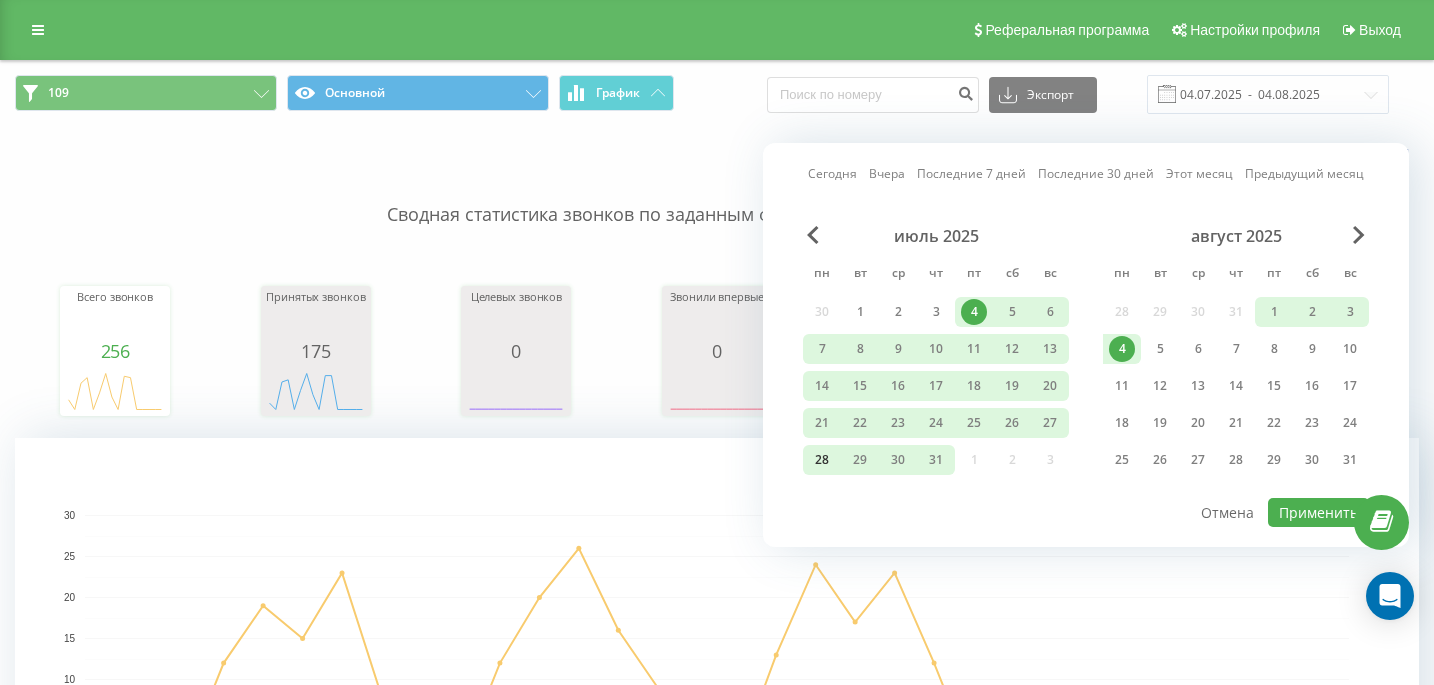 click on "28" at bounding box center (822, 460) 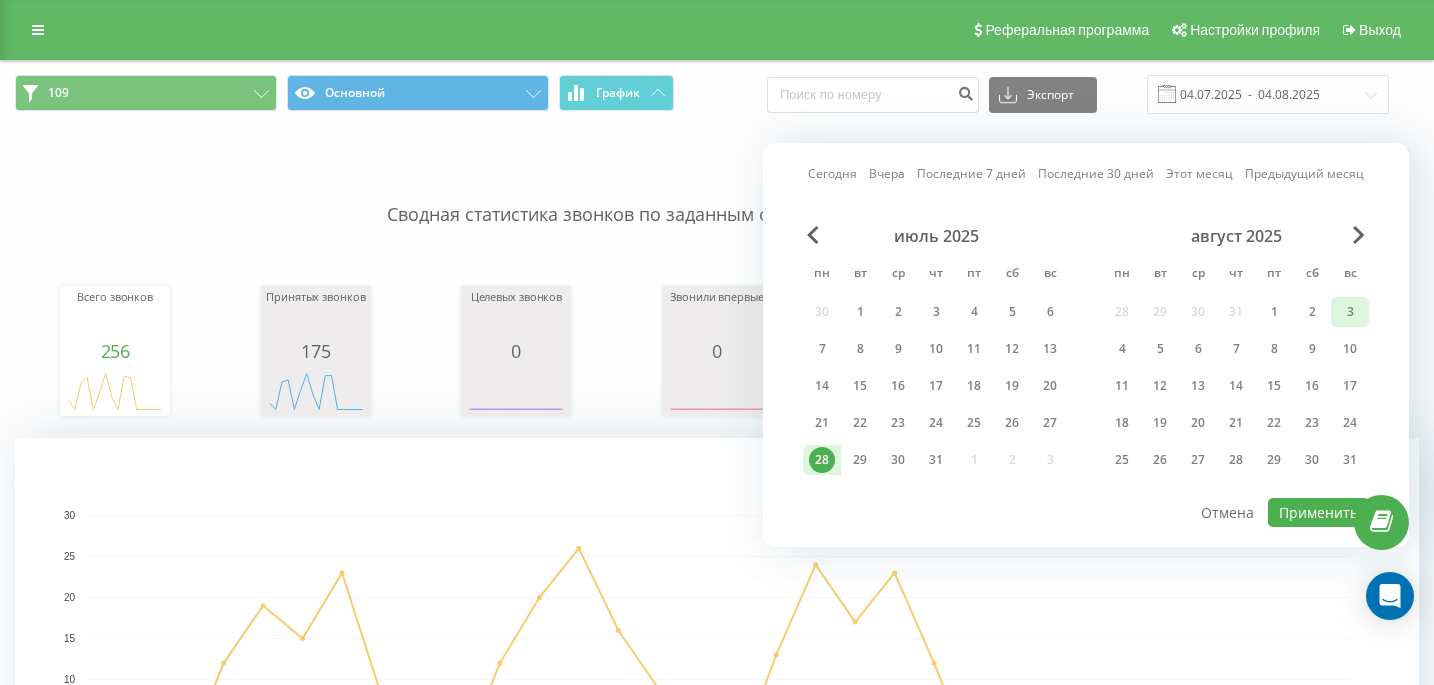 click on "3" at bounding box center (1350, 312) 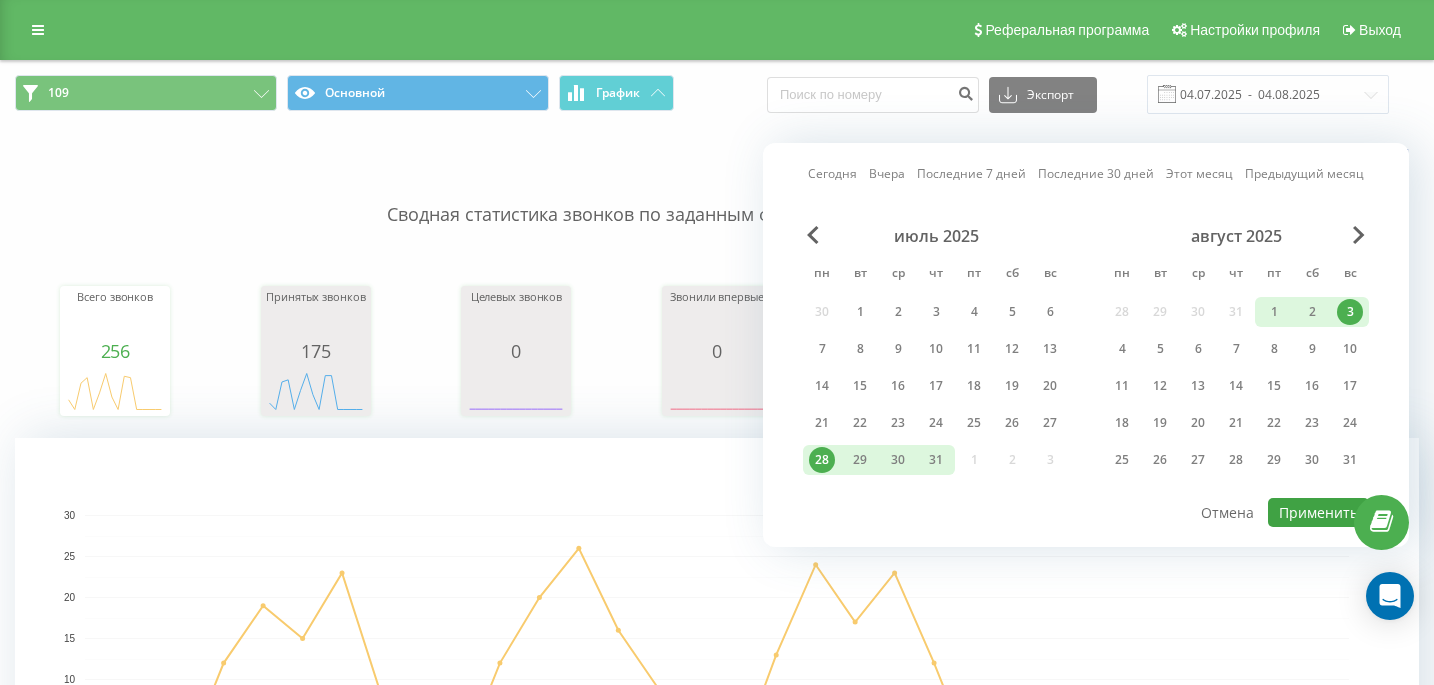 click on "Применить" at bounding box center [1318, 512] 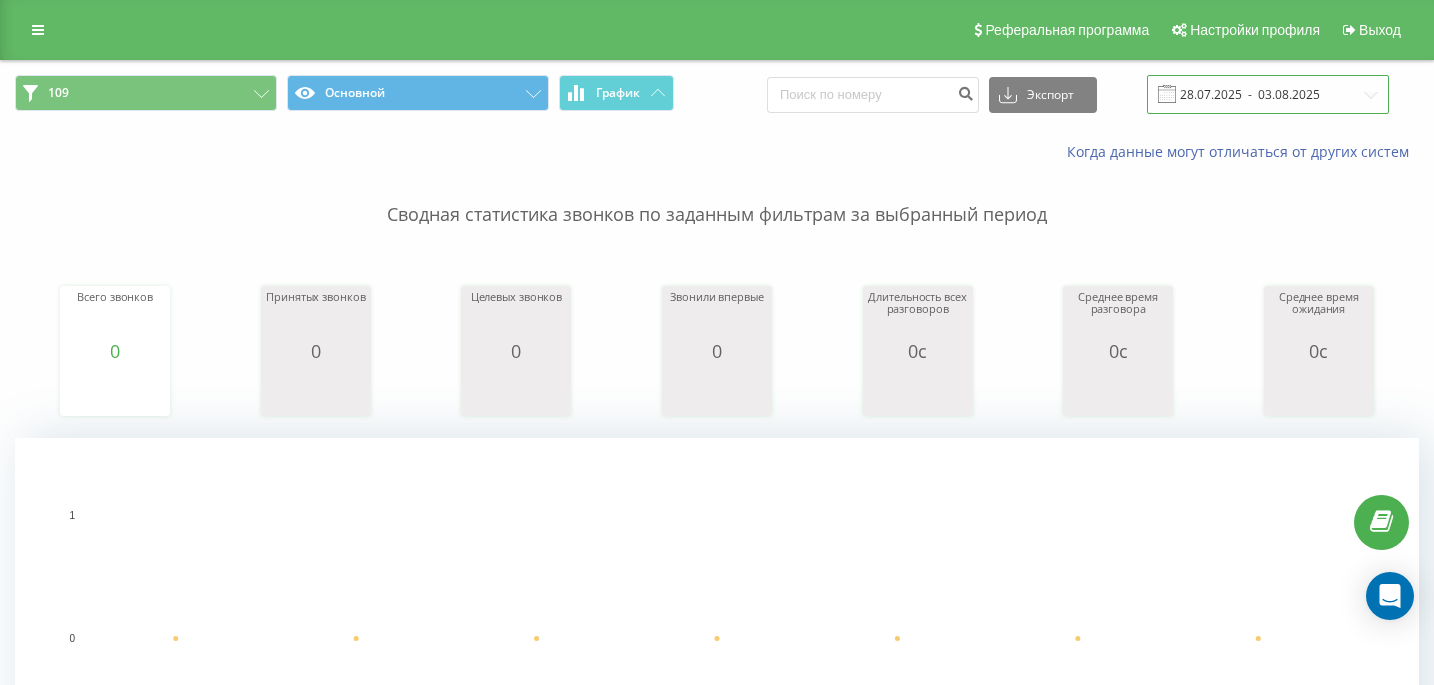 click on "28.07.2025  -  03.08.2025" at bounding box center (1268, 94) 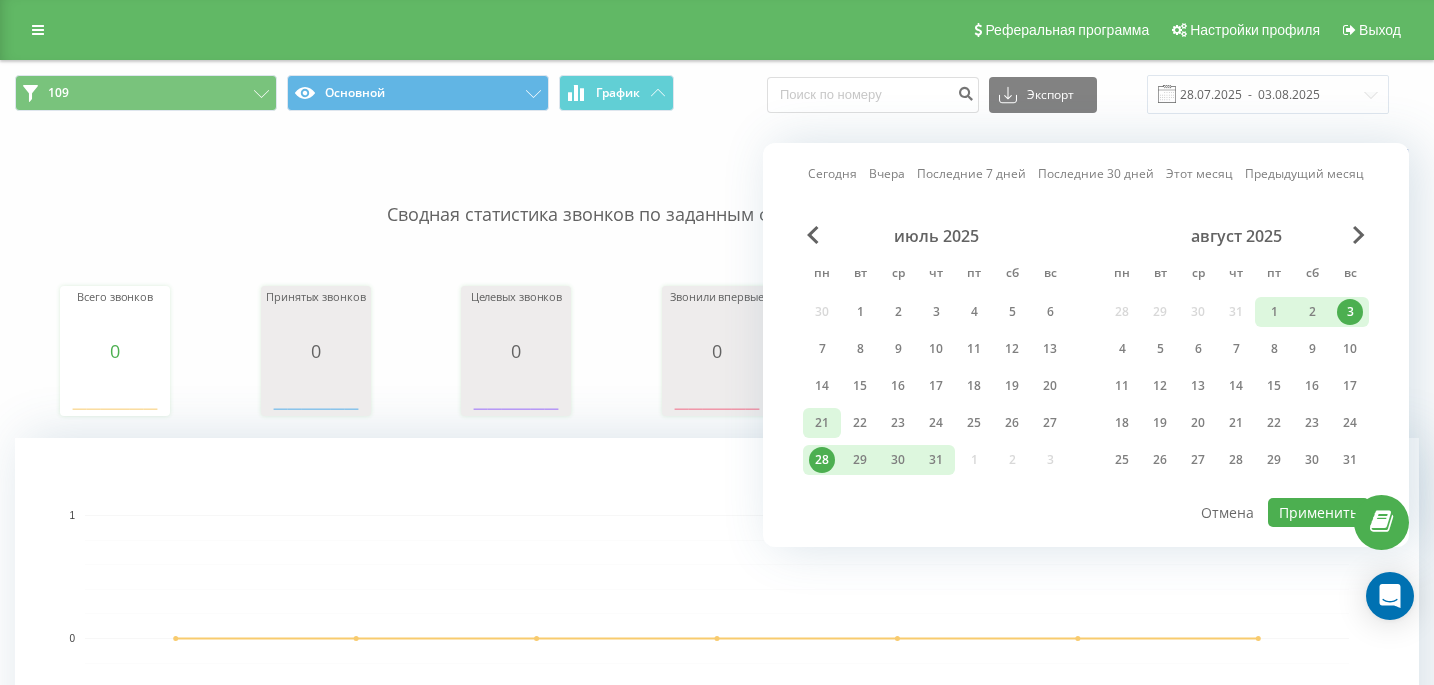 click on "21" at bounding box center (822, 423) 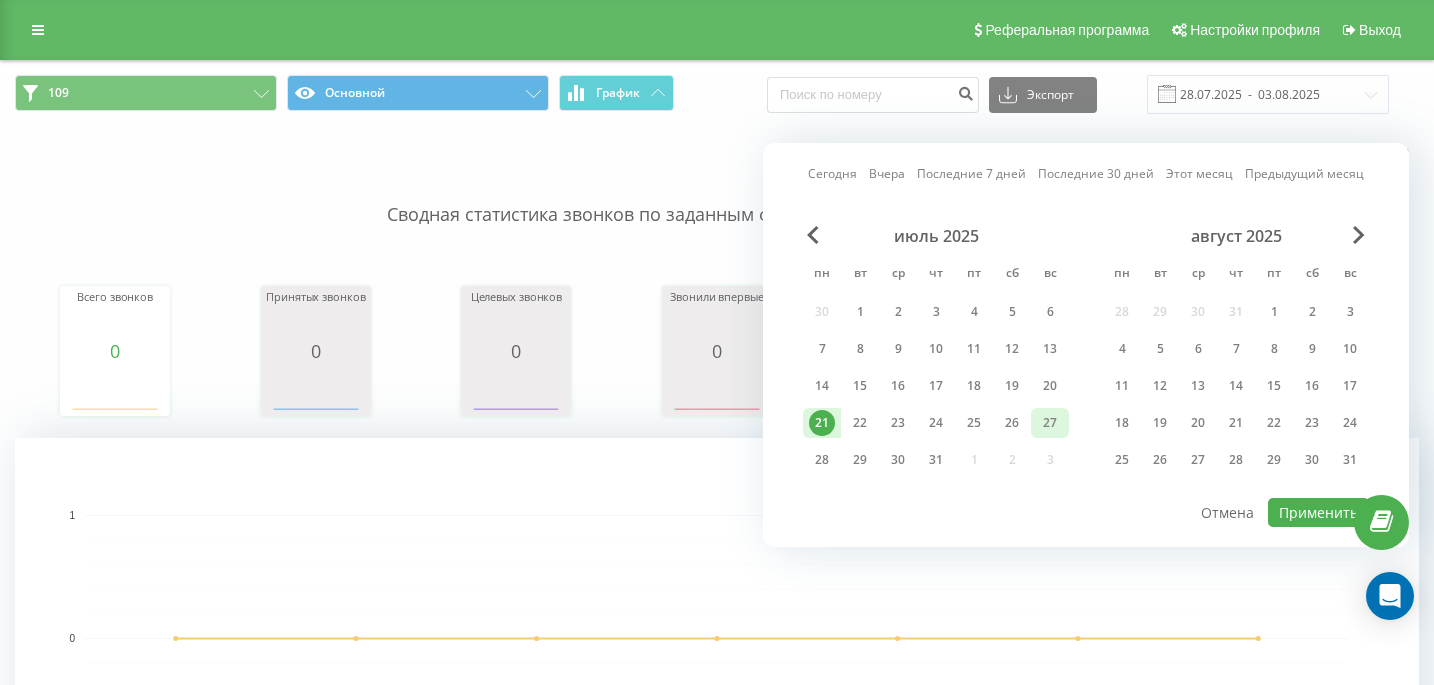 click on "27" at bounding box center (1050, 423) 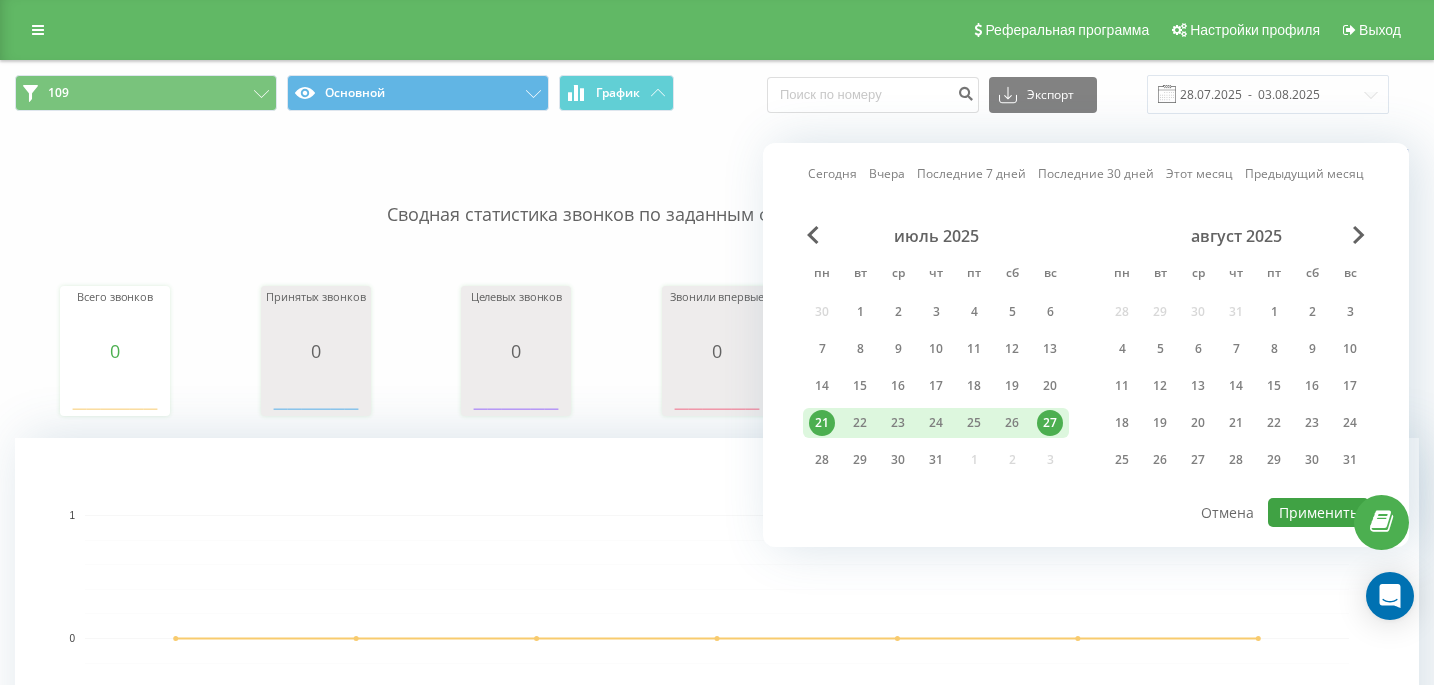 click on "Применить" at bounding box center [1318, 512] 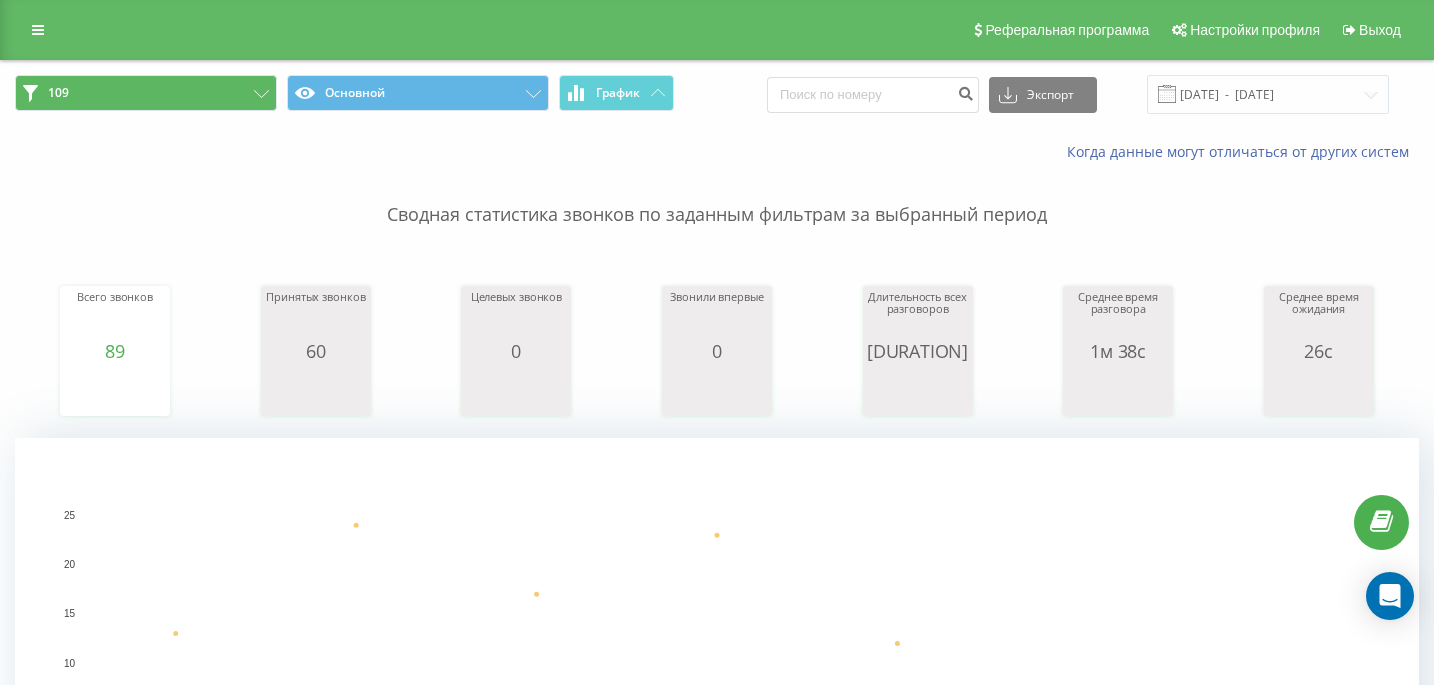 click on "109" at bounding box center [146, 93] 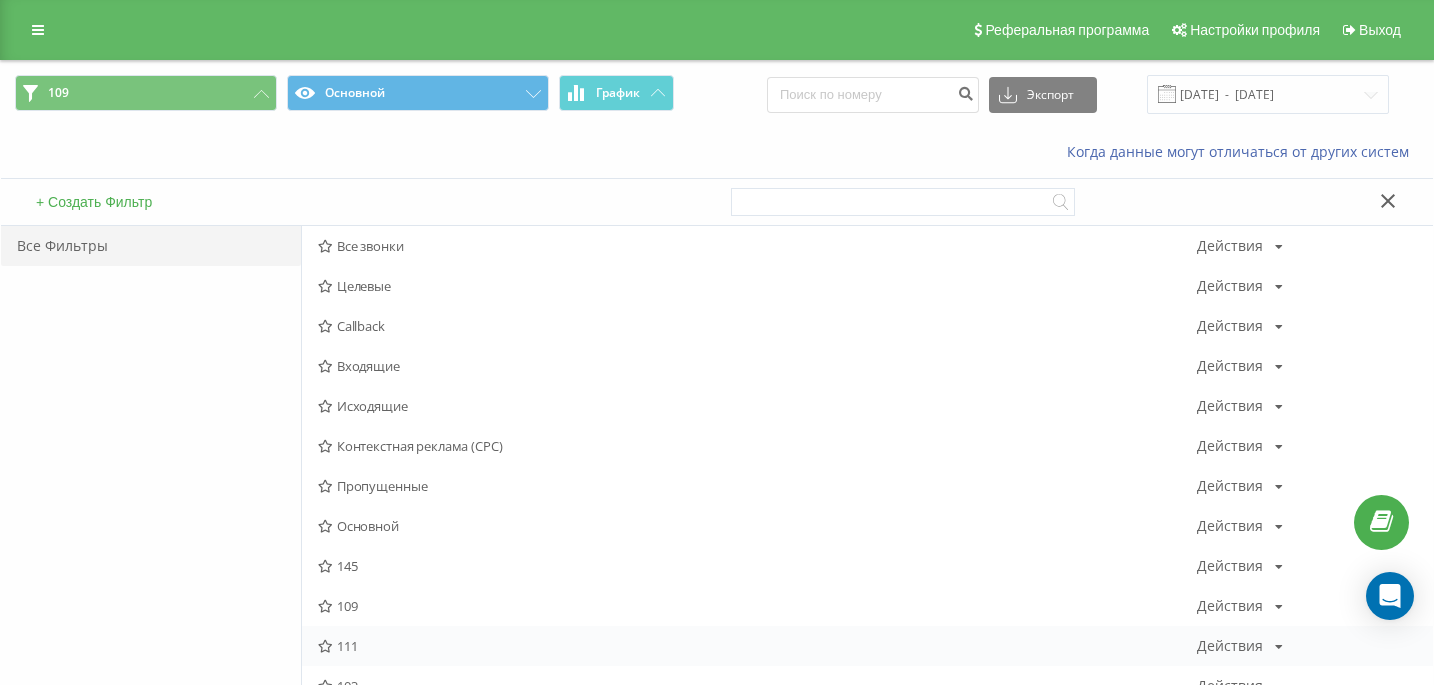 click on "111" at bounding box center (757, 646) 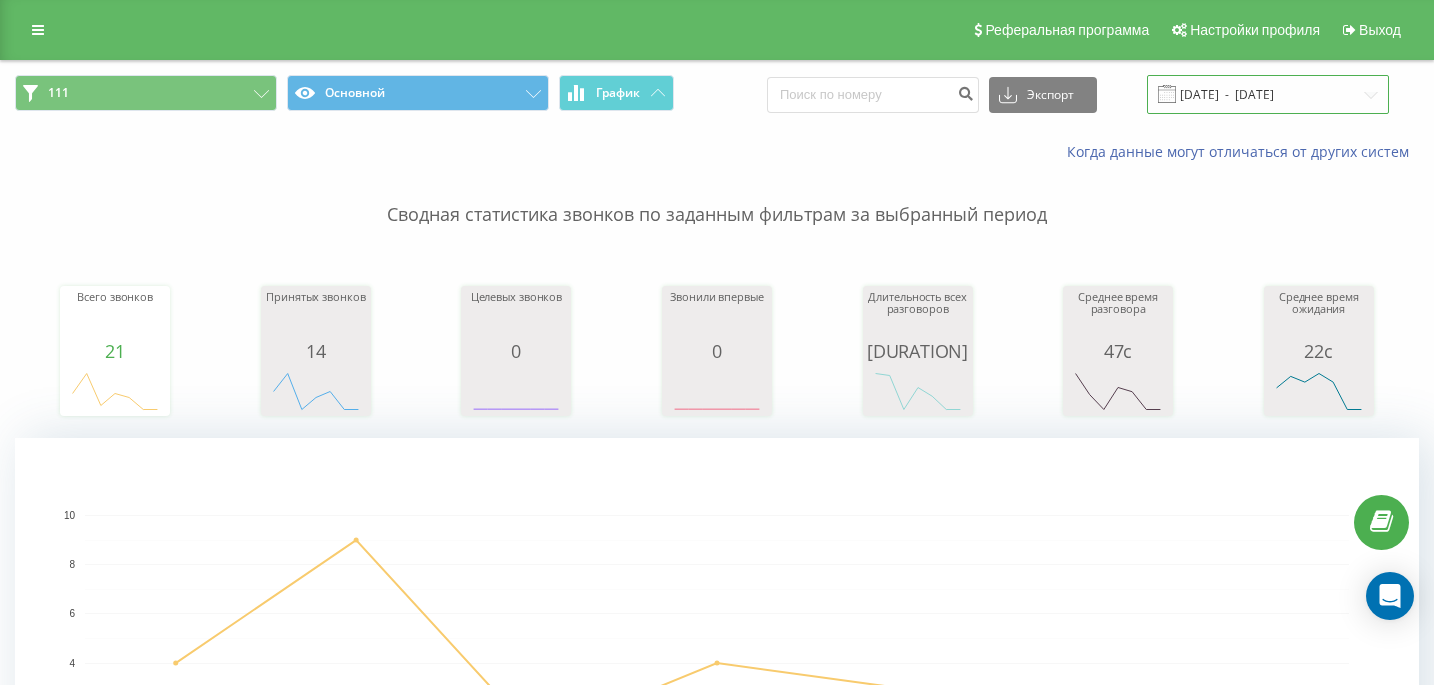 click on "[DATE]  -  [DATE]" at bounding box center (1268, 94) 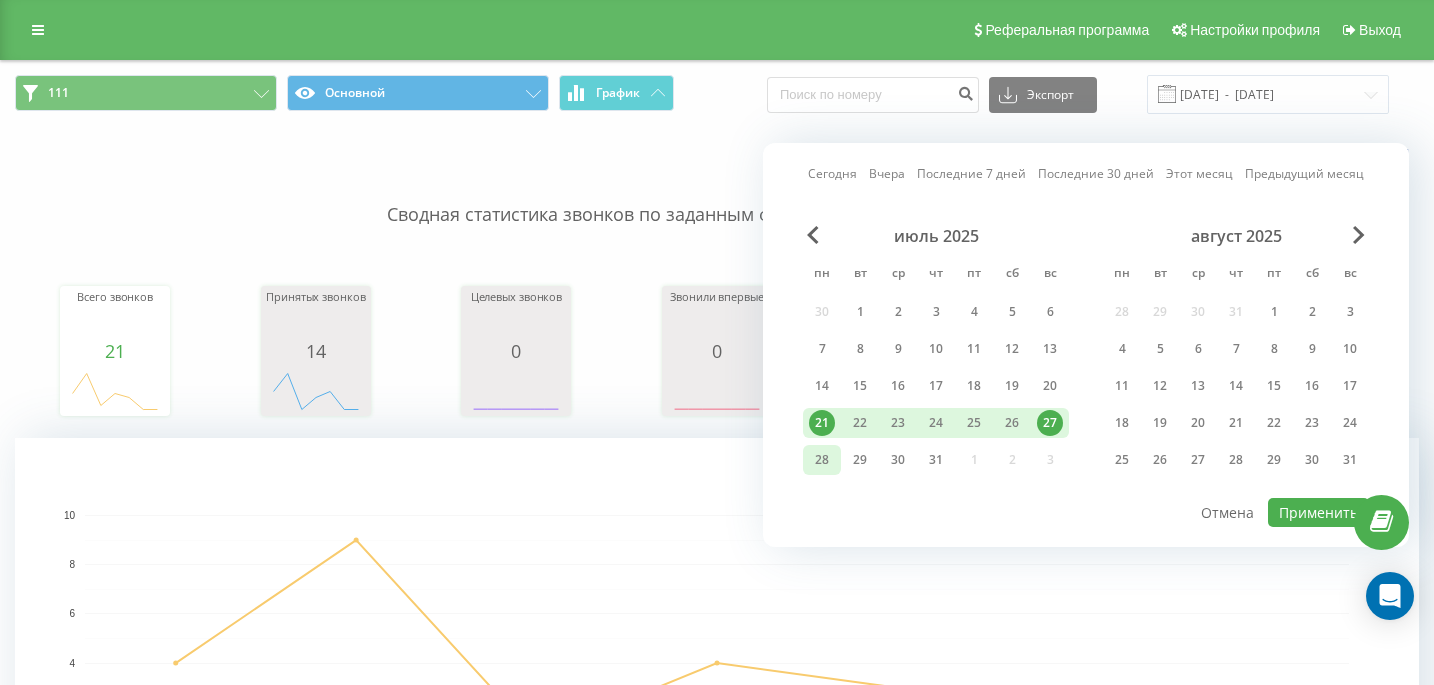 click on "28" at bounding box center [822, 460] 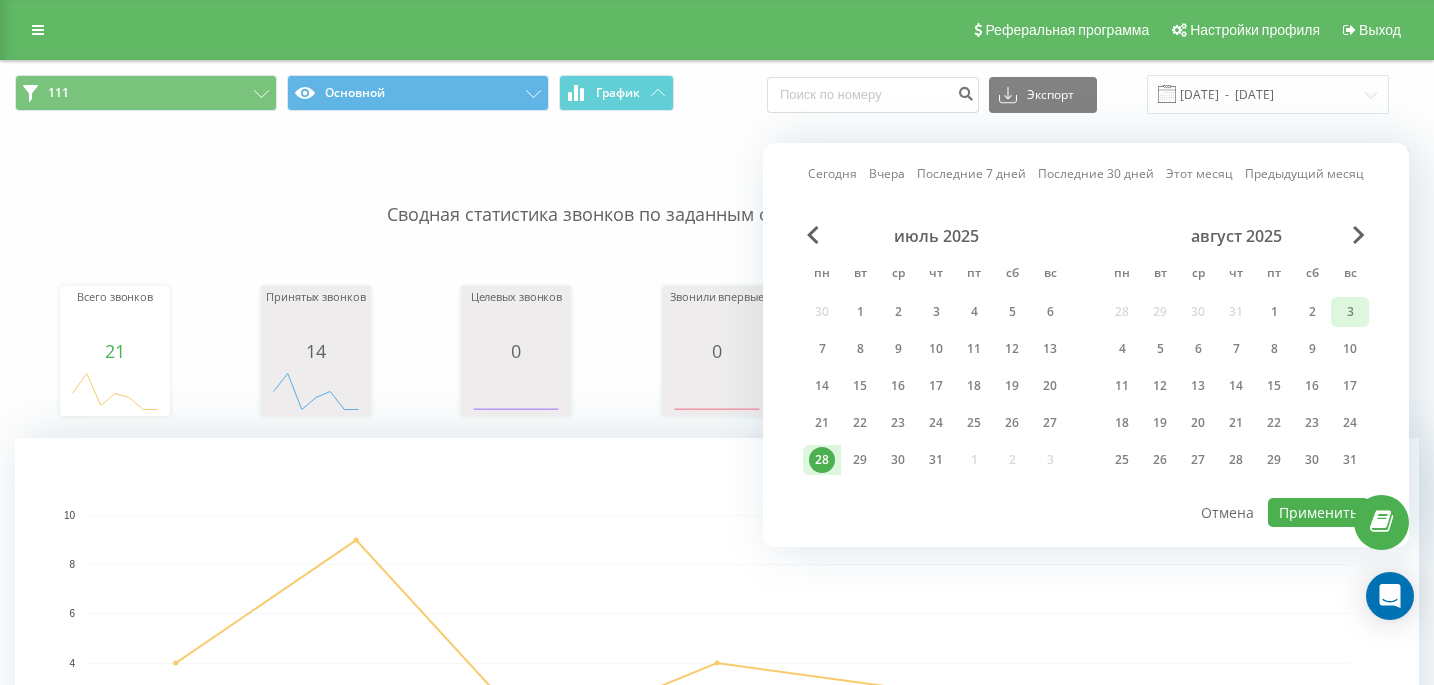 click on "3" at bounding box center (1350, 312) 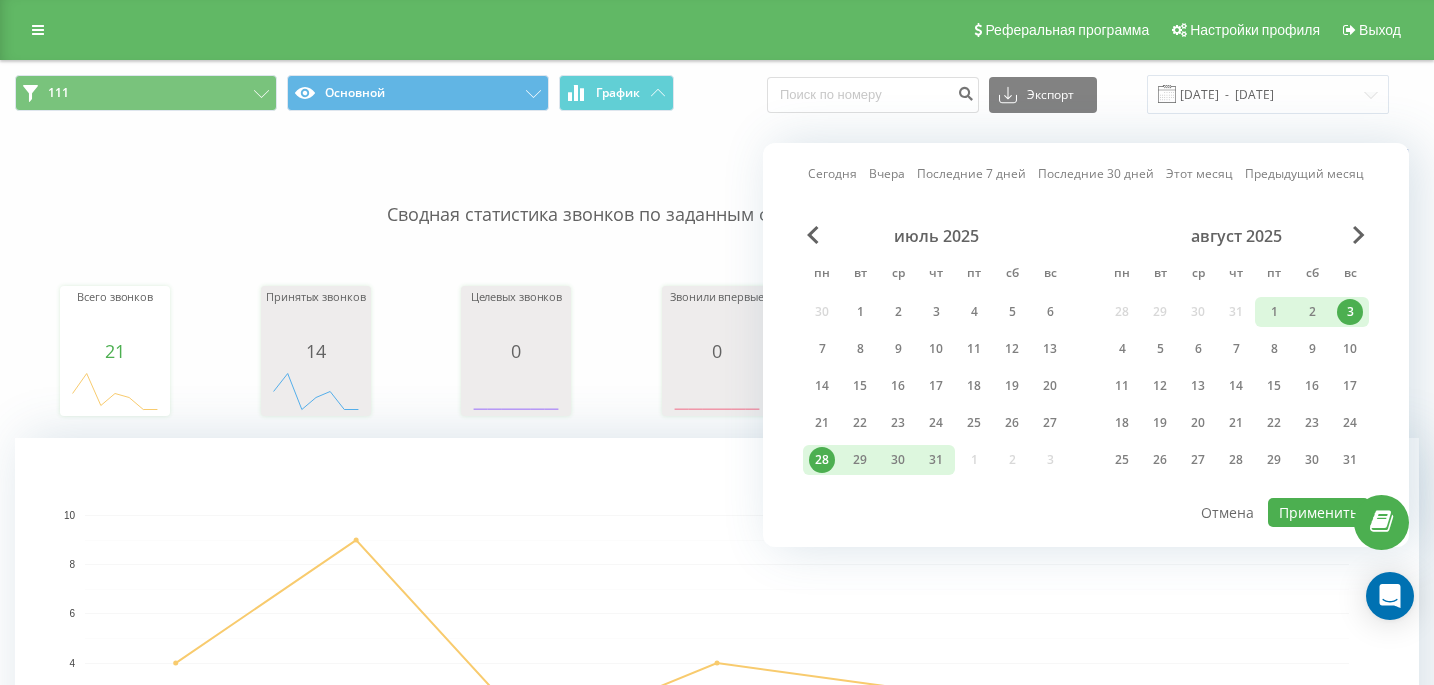 click on "Применить" at bounding box center (1318, 512) 